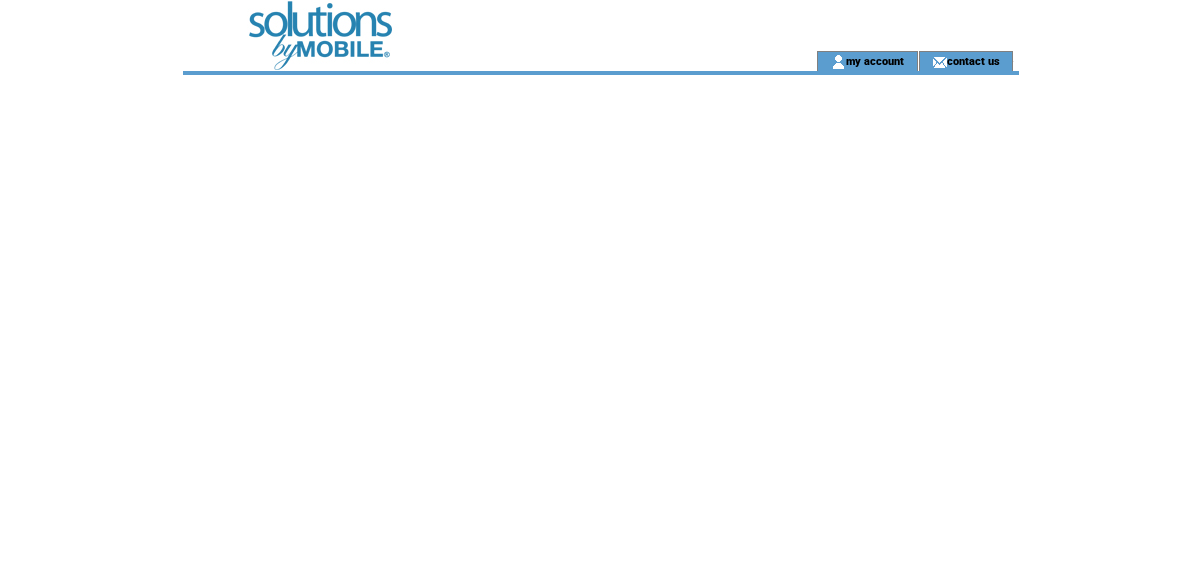 scroll, scrollTop: 0, scrollLeft: 0, axis: both 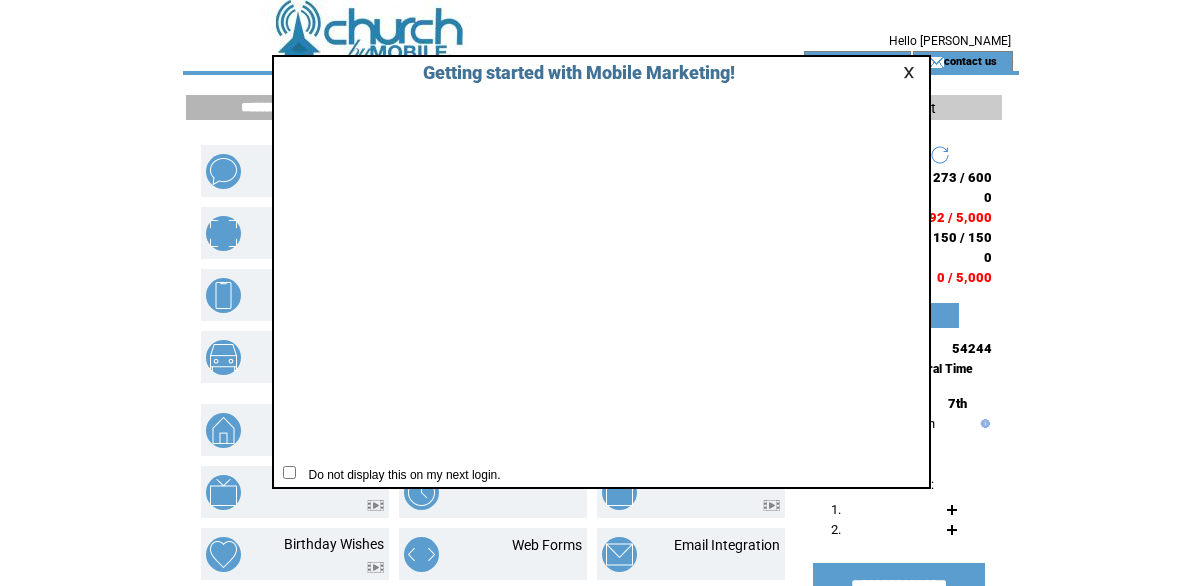 click at bounding box center (912, 72) 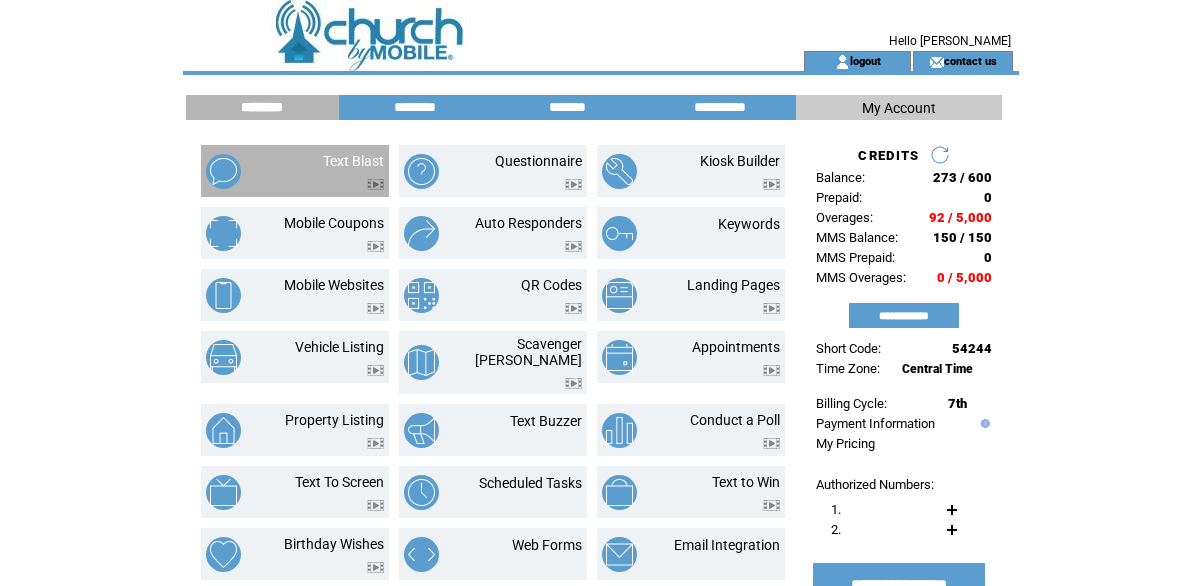 click on "Text Blast" at bounding box center (353, 161) 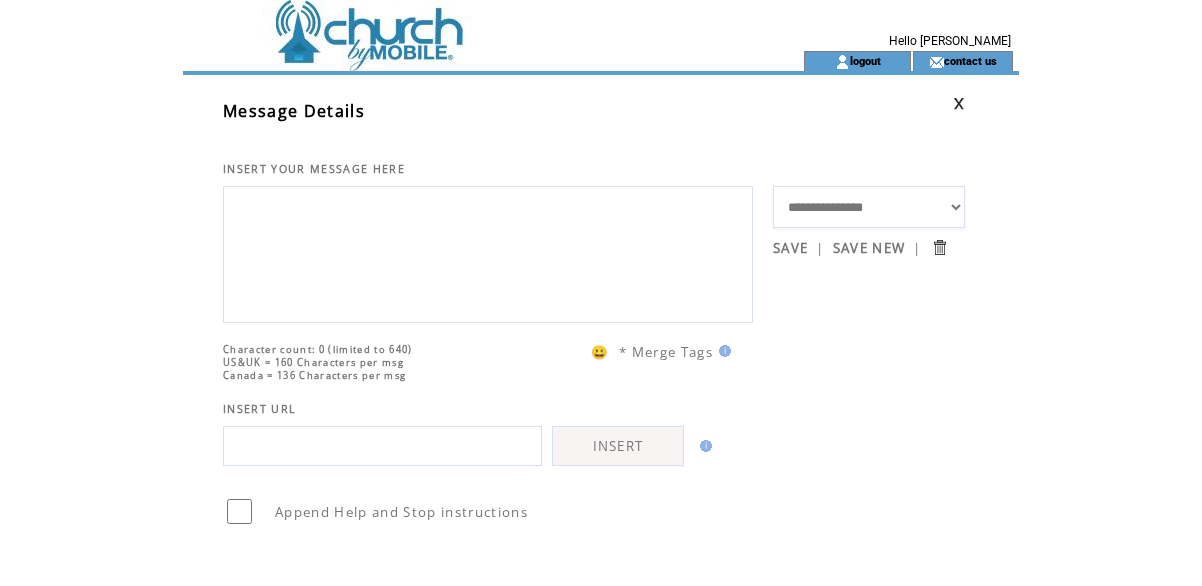 scroll, scrollTop: 0, scrollLeft: 0, axis: both 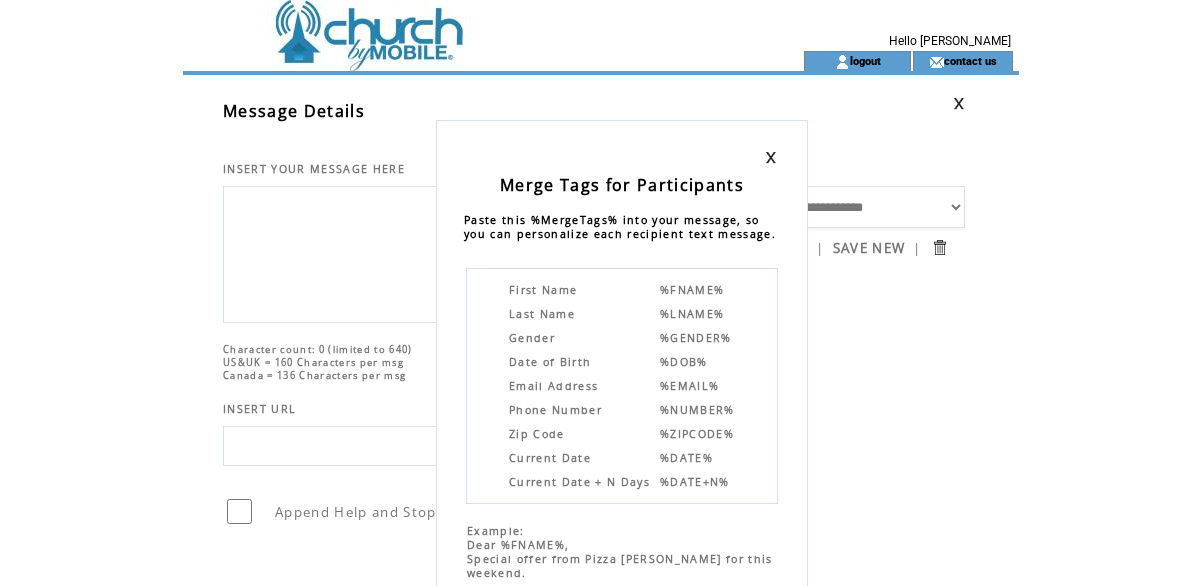 click on "%FNAME%" at bounding box center [692, 290] 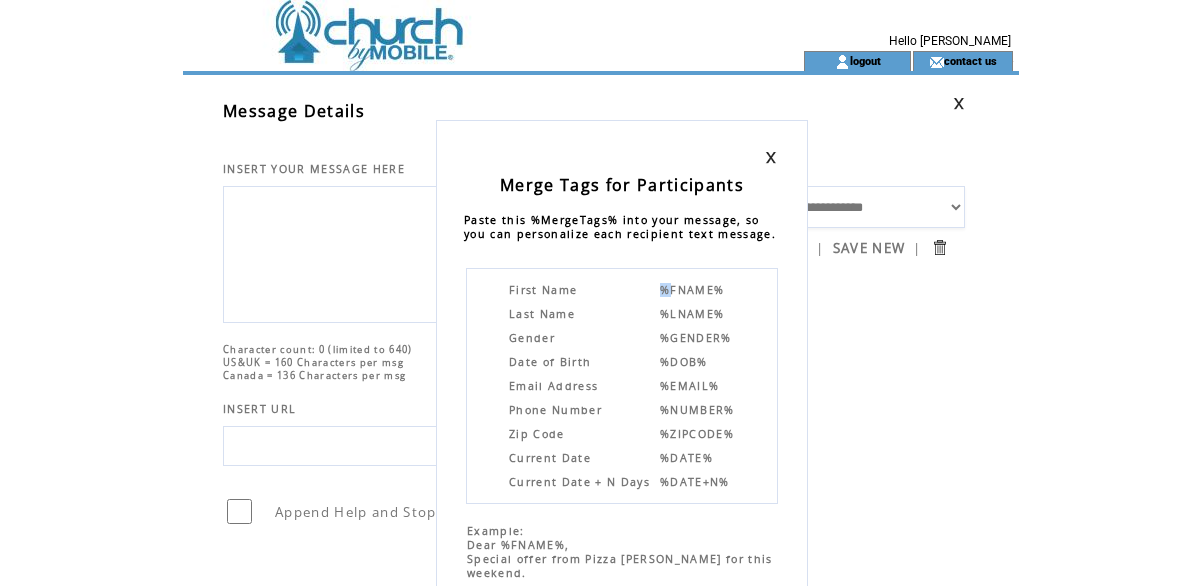 click on "%FNAME%" at bounding box center (692, 290) 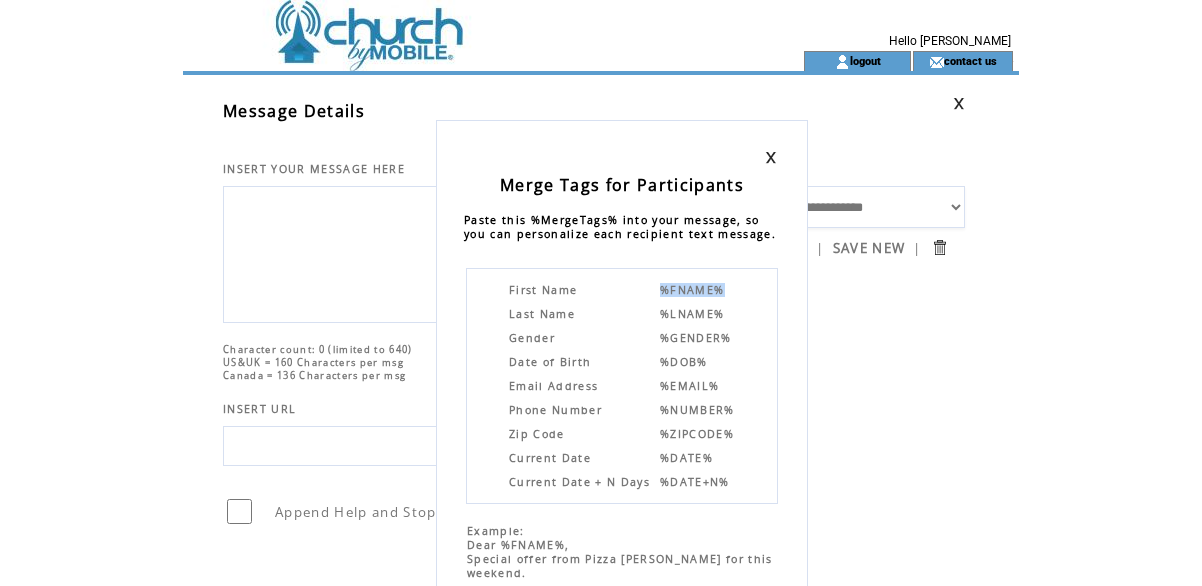 drag, startPoint x: 721, startPoint y: 288, endPoint x: 630, endPoint y: 288, distance: 91 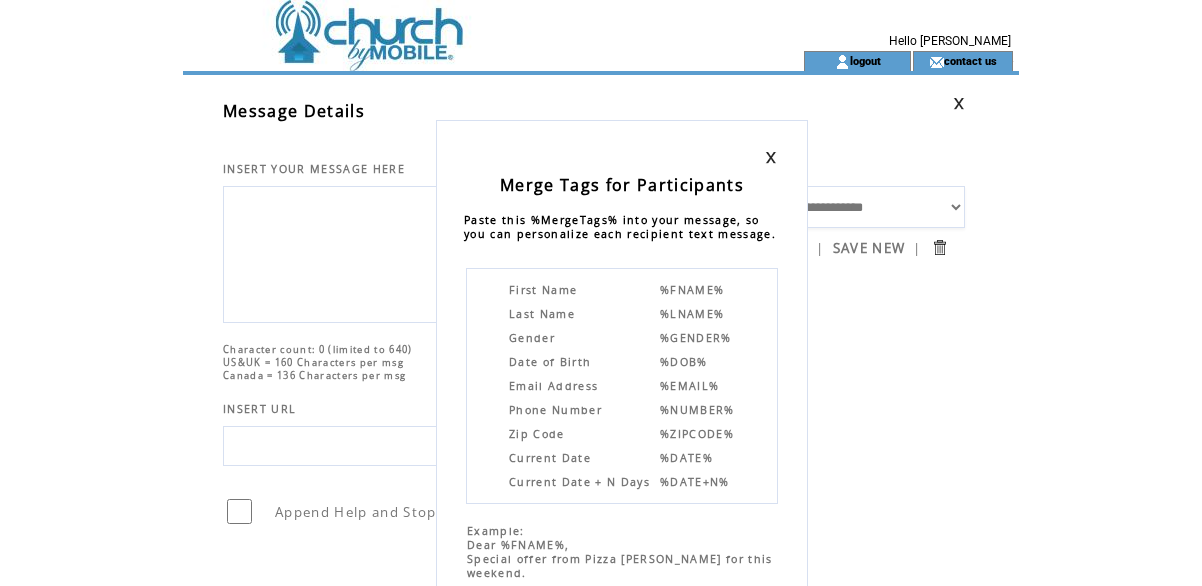 click on "Merge Tags for Participants
Paste this %MergeTags% into your message, so you can personalize each recipient text message.
First Name %FNAME%
Last Name %LNAME%
Gender %GENDER%
Date of Birth %DOB%
Email Address %EMAIL%
Phone Number %NUMBER%
Zip Code %ZIPCODE%
Current Date %DATE%
Current Date + N Days %DATE+N%
Example:
Dear %FNAME%,
Special offer from Pizza Joe for this weekend.
* if our records does not have the information the Merge Tag will be dropped from the message." at bounding box center [601, 293] 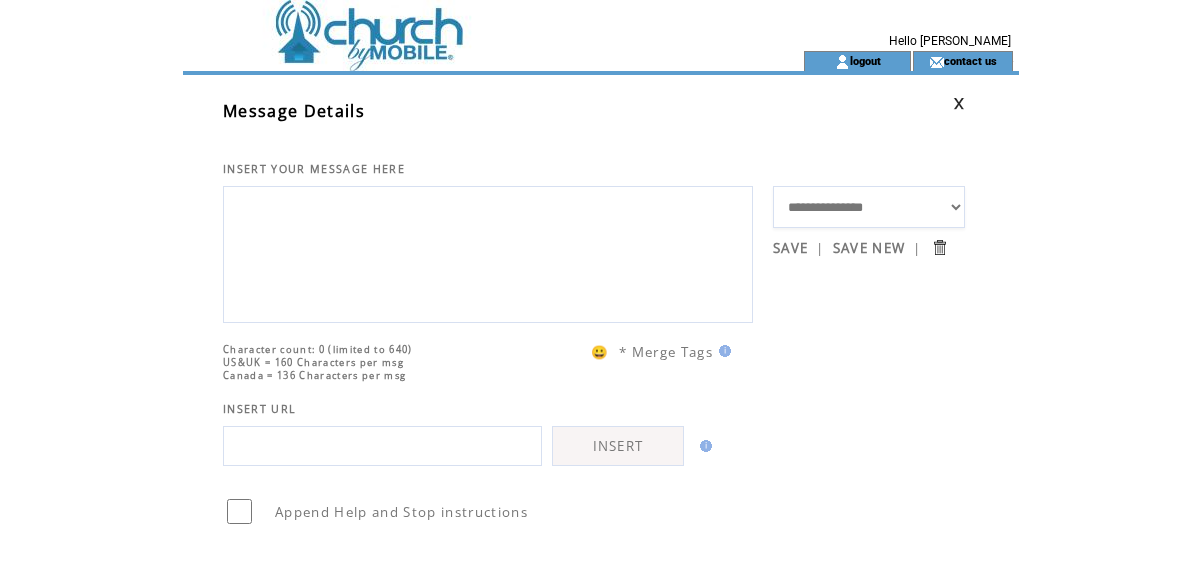 click at bounding box center (488, 252) 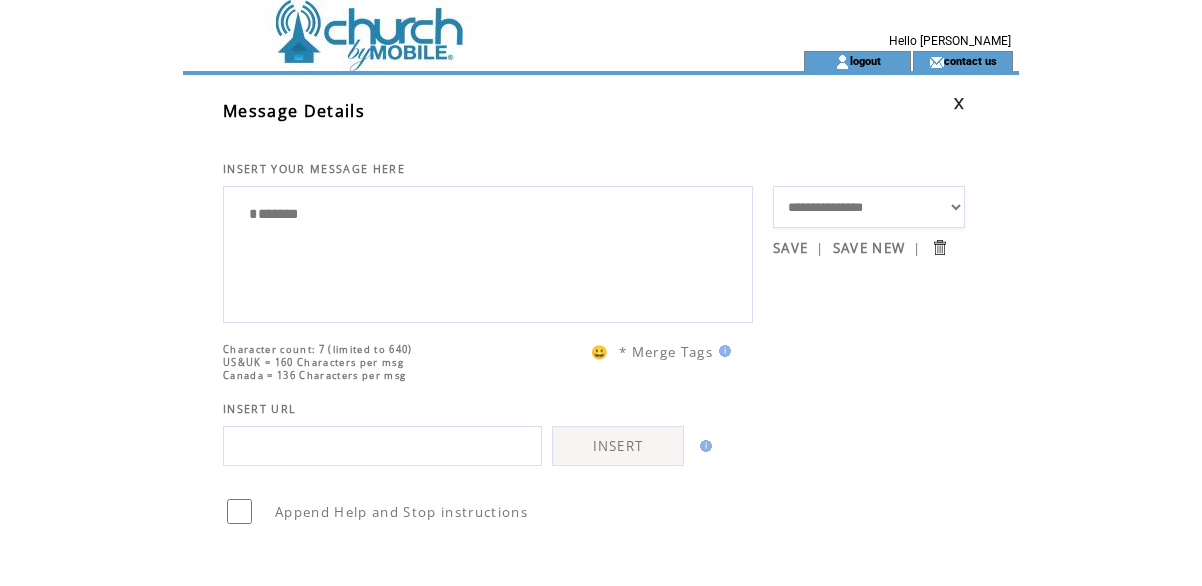 click on "*******" at bounding box center [488, 252] 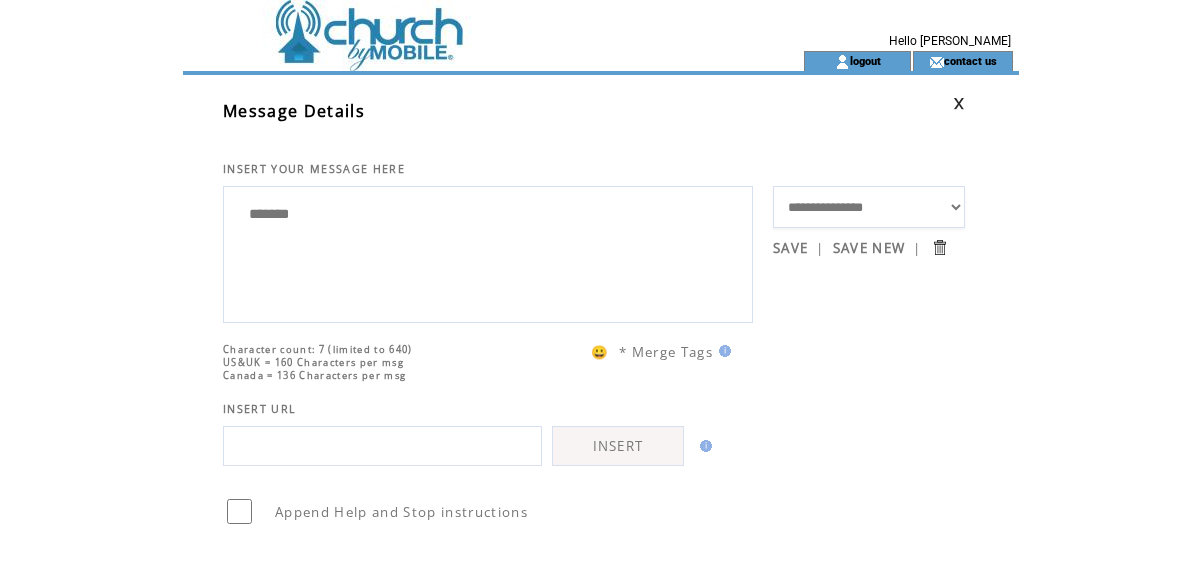 click on "*******" at bounding box center (488, 252) 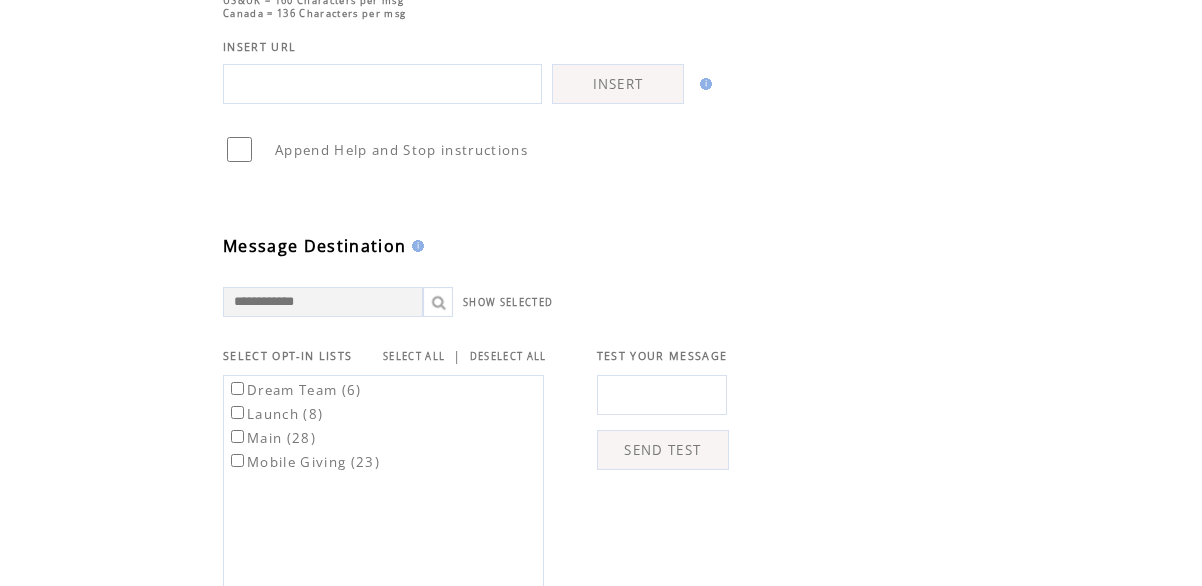 scroll, scrollTop: 366, scrollLeft: 0, axis: vertical 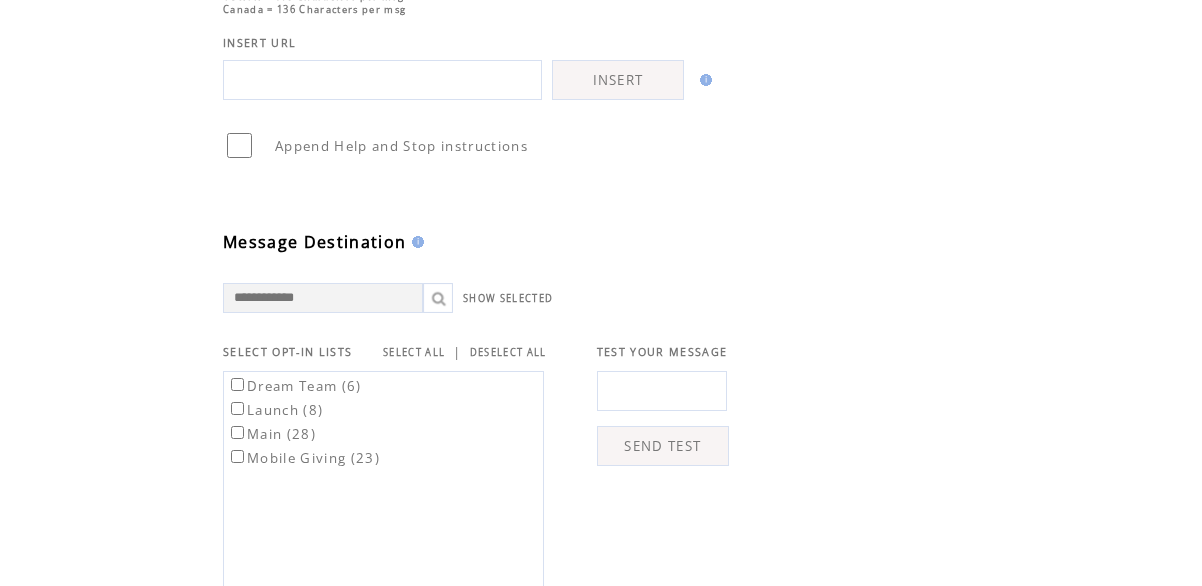type on "**********" 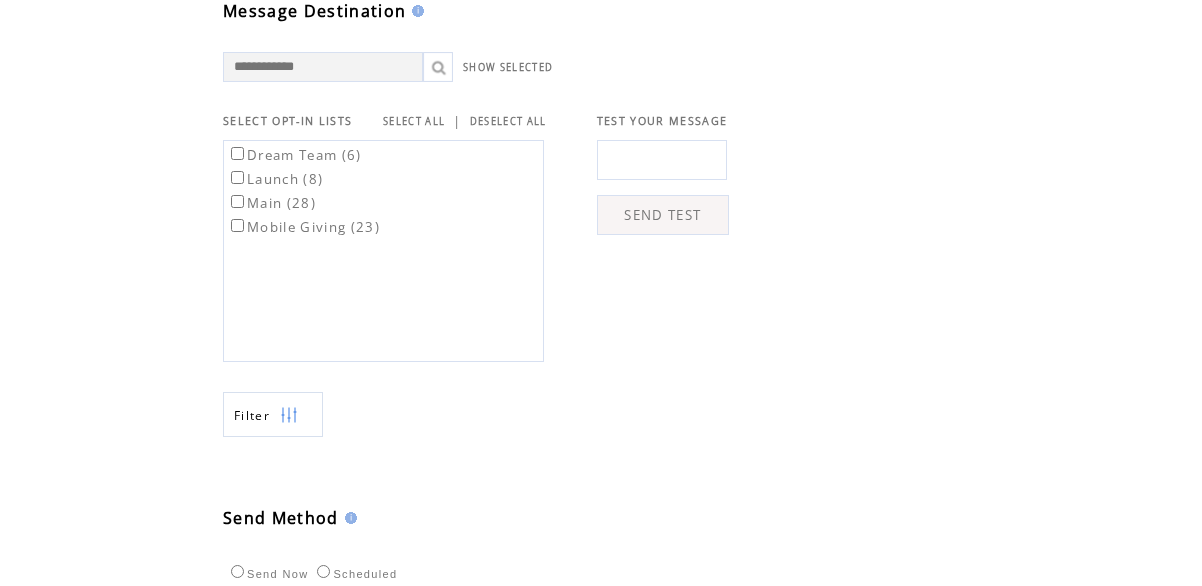 scroll, scrollTop: 855, scrollLeft: 0, axis: vertical 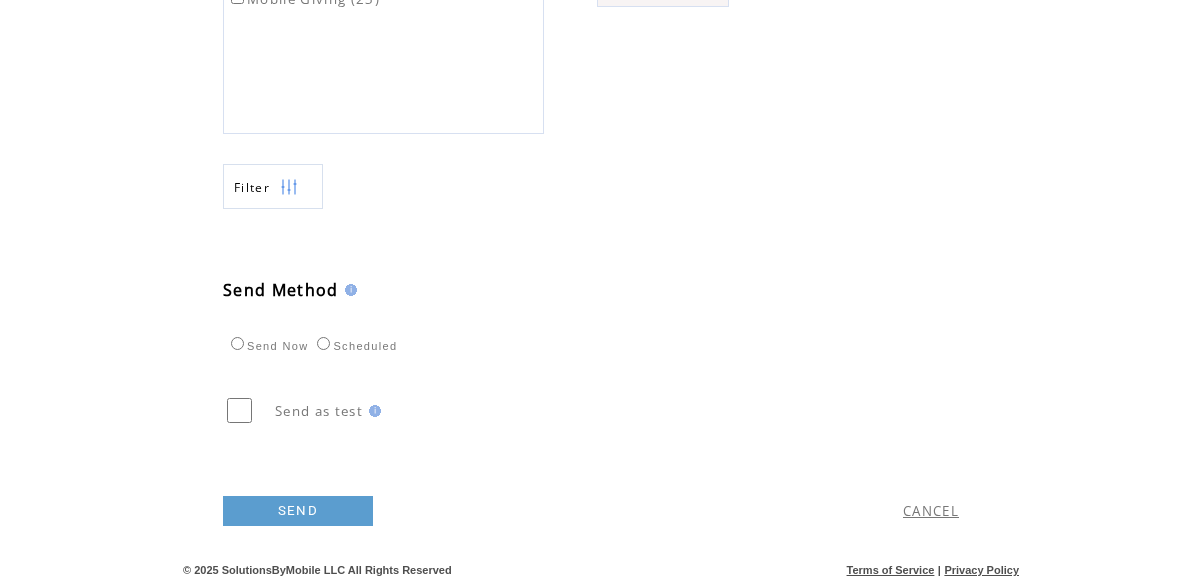 click on "SEND" at bounding box center (298, 511) 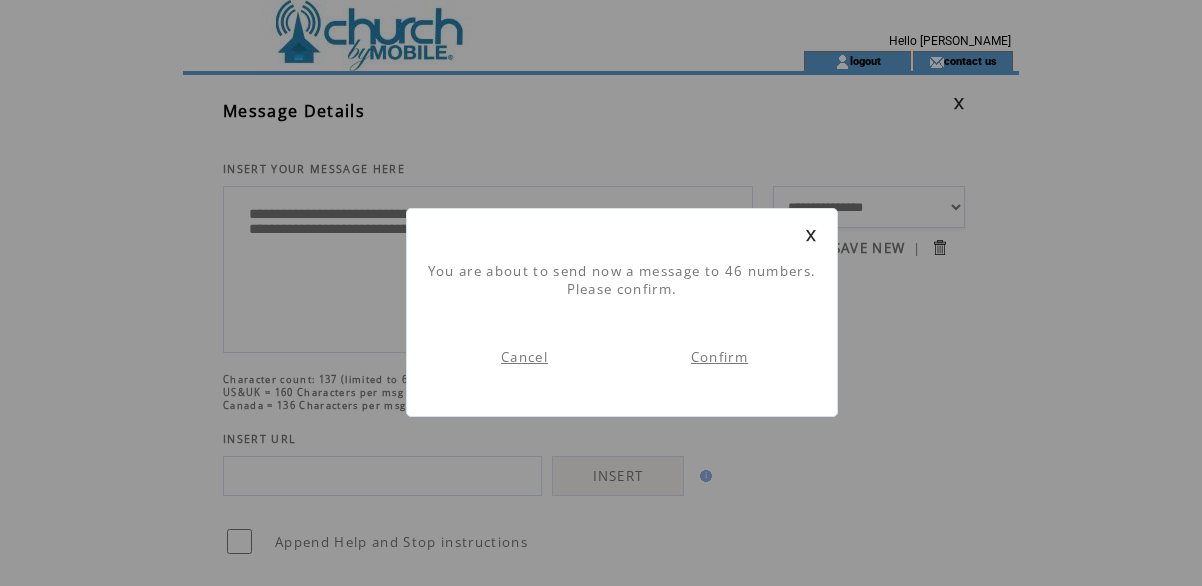 scroll, scrollTop: 1, scrollLeft: 0, axis: vertical 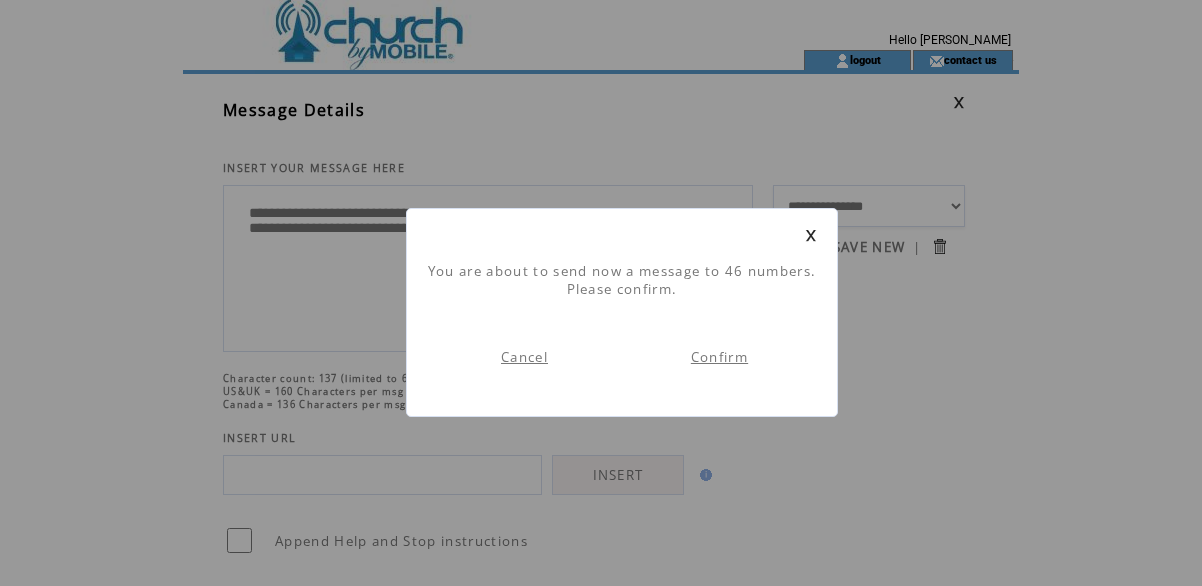 click on "Confirm" at bounding box center (719, 357) 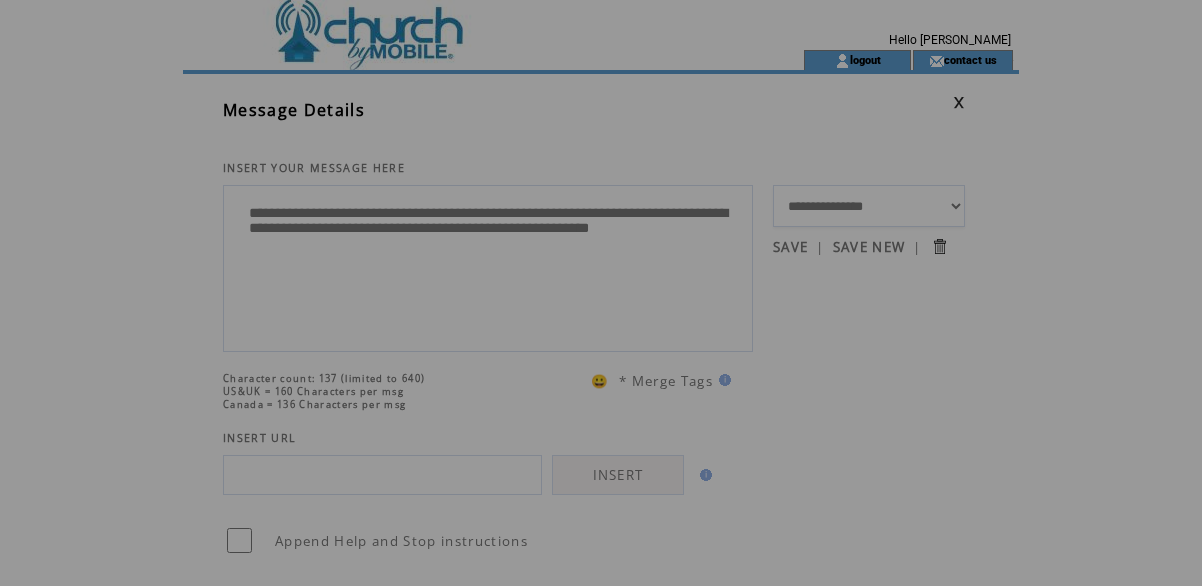 scroll, scrollTop: 0, scrollLeft: 0, axis: both 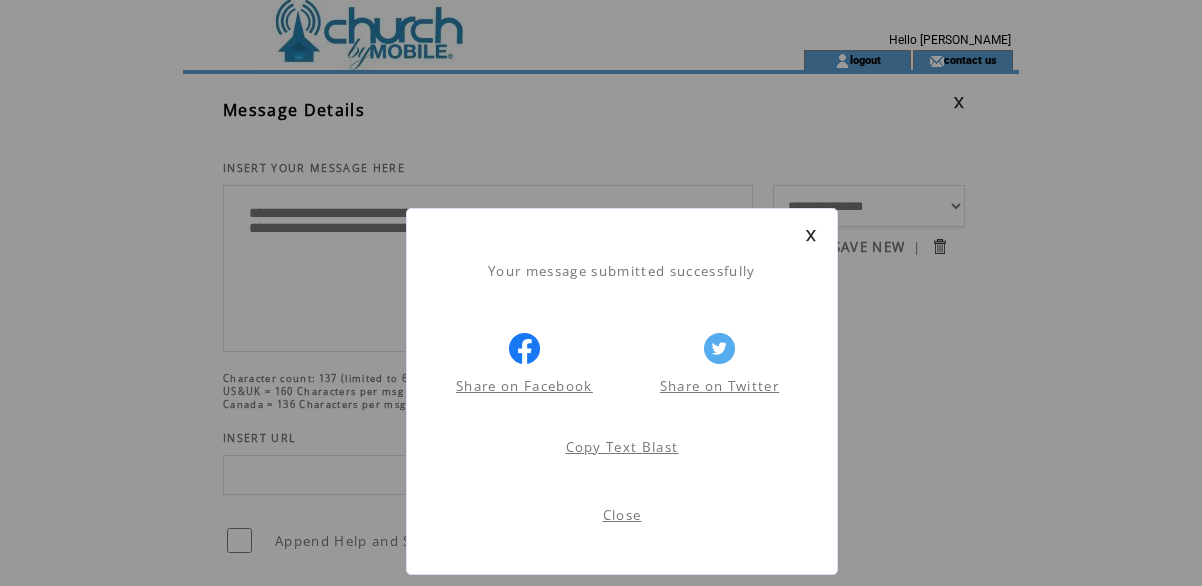 click on "Close" at bounding box center (622, 520) 